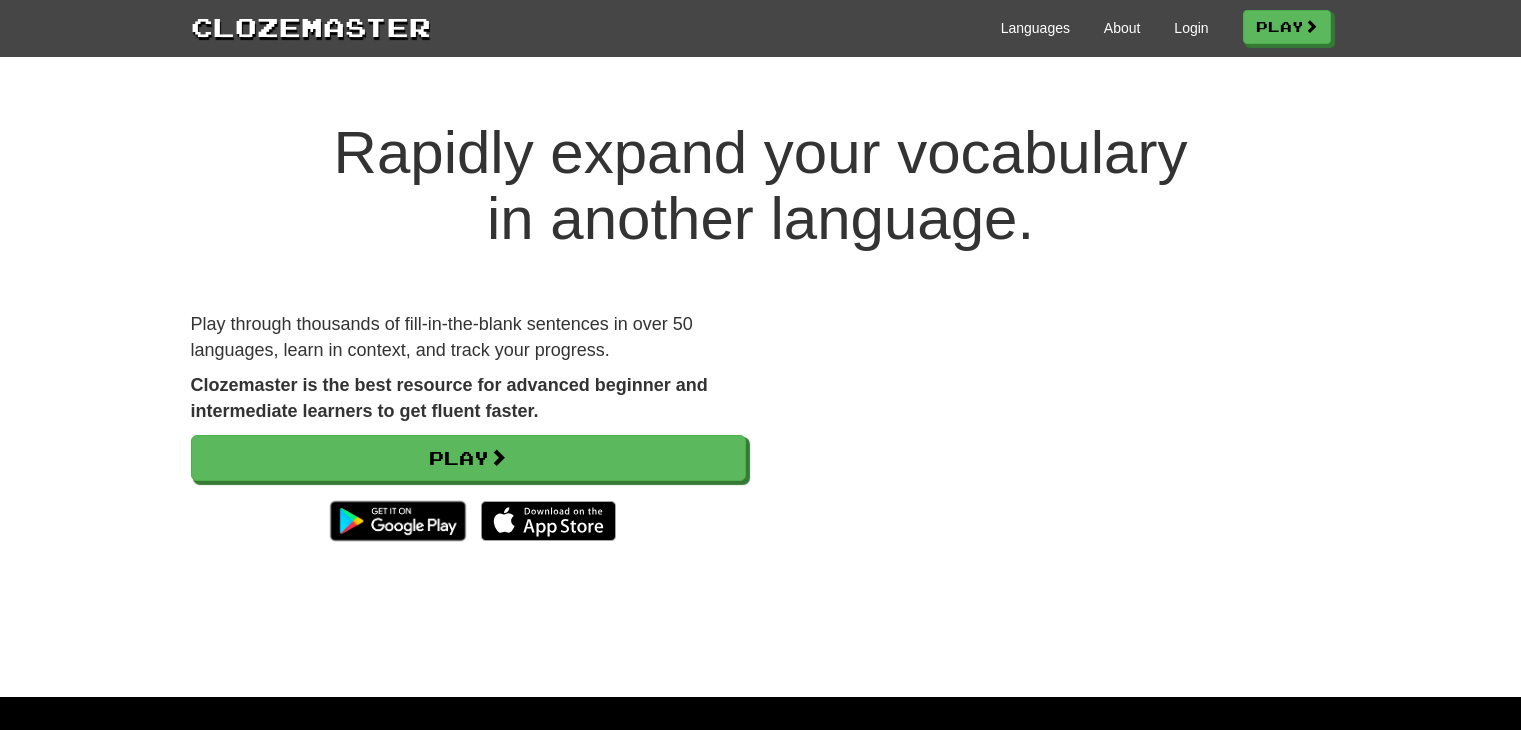 scroll, scrollTop: 0, scrollLeft: 0, axis: both 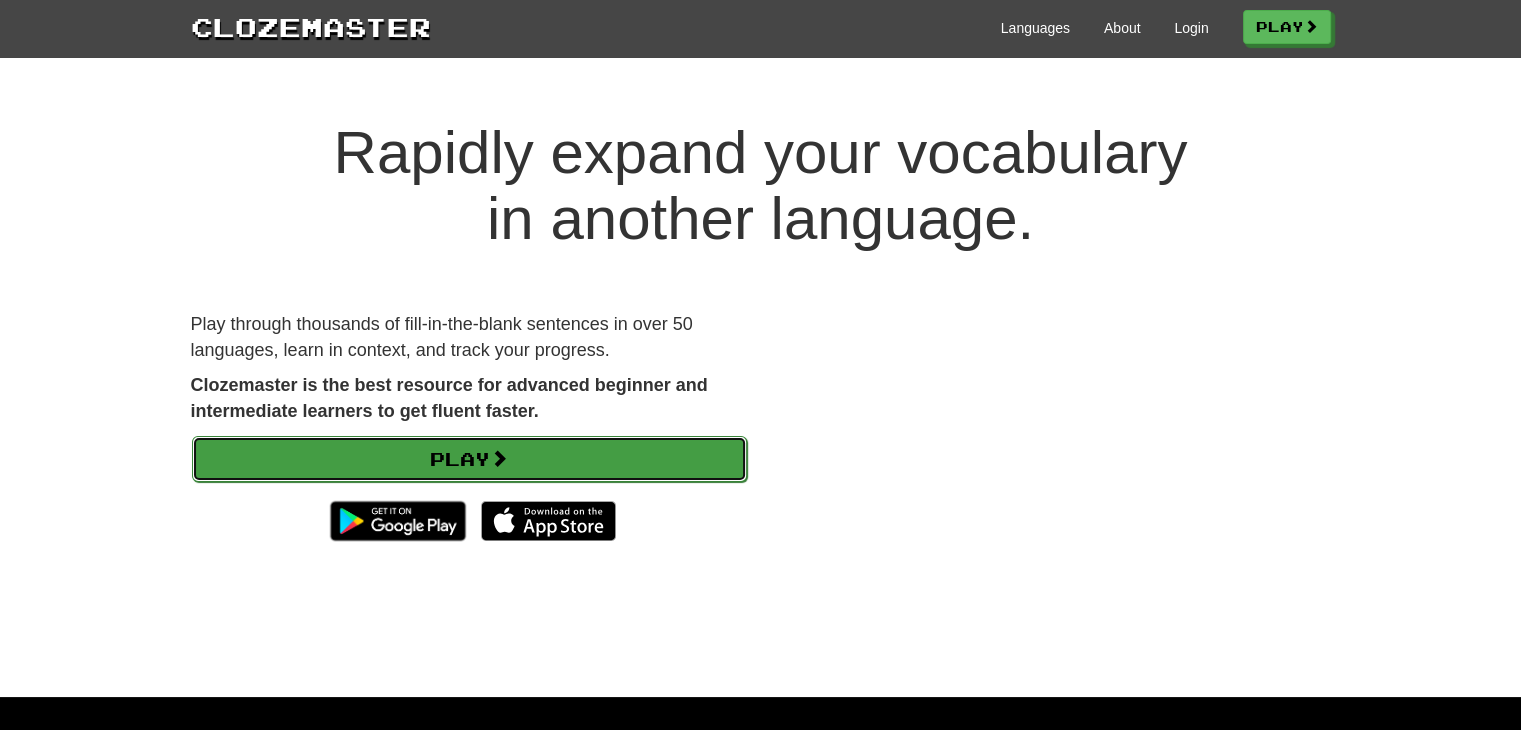 click on "Play" at bounding box center [469, 459] 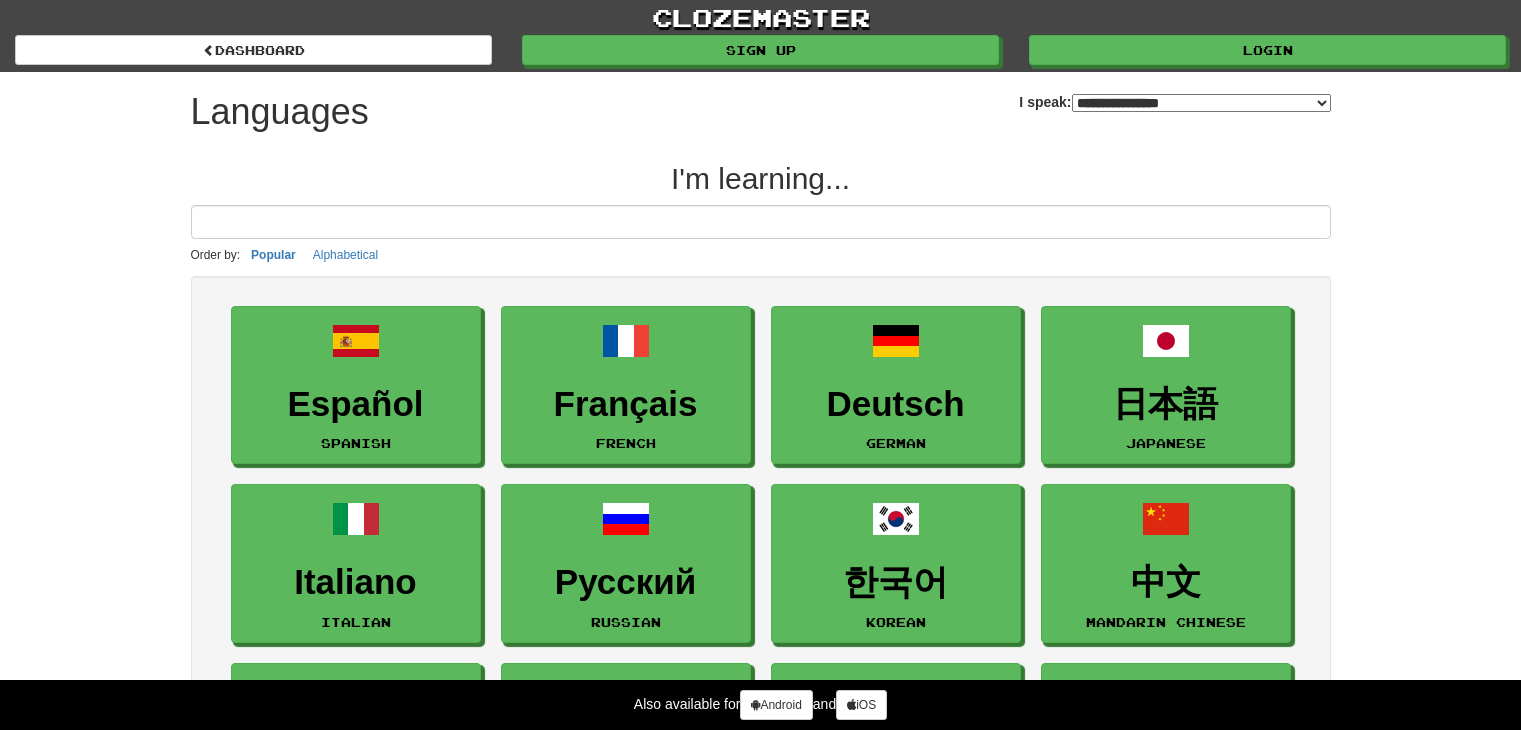 select on "*******" 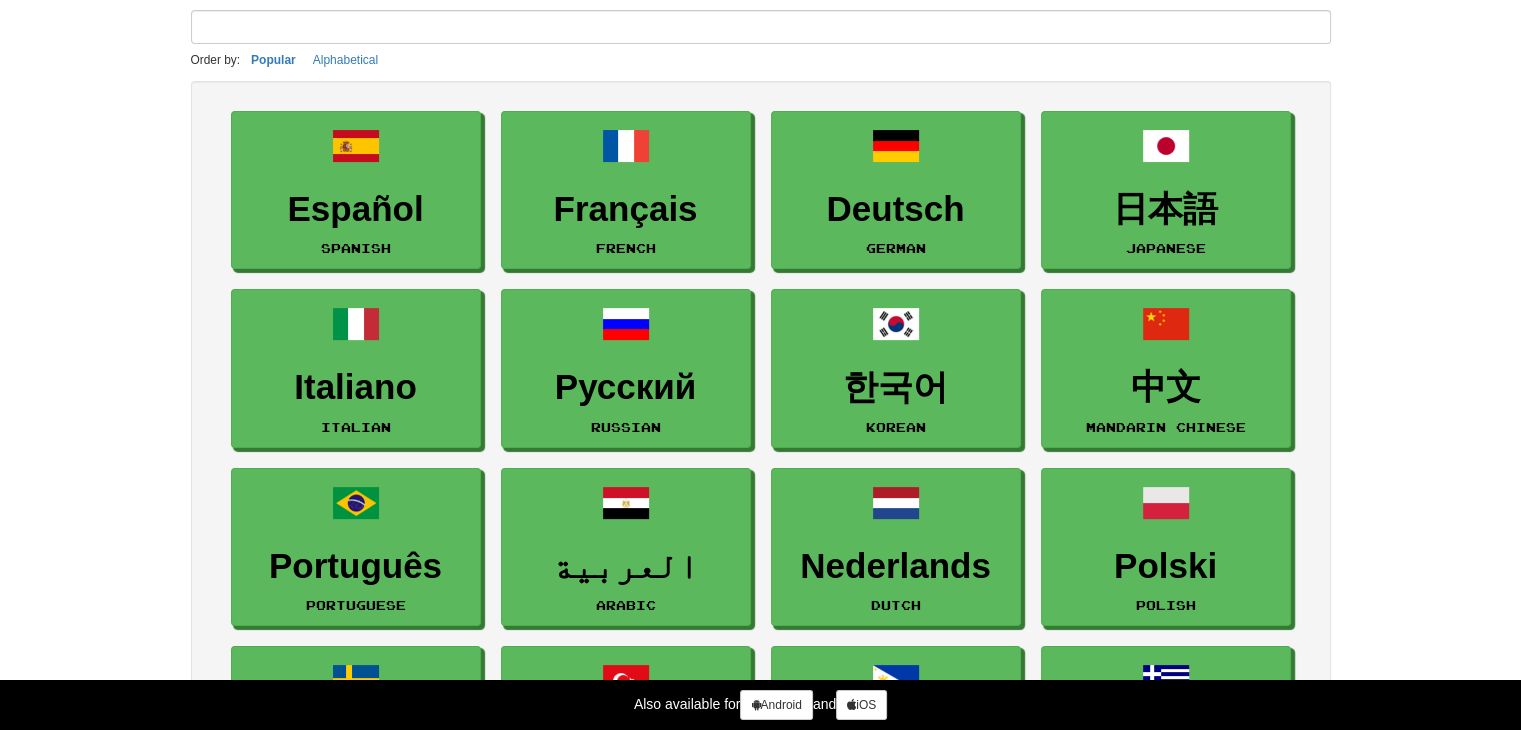 scroll, scrollTop: 126, scrollLeft: 0, axis: vertical 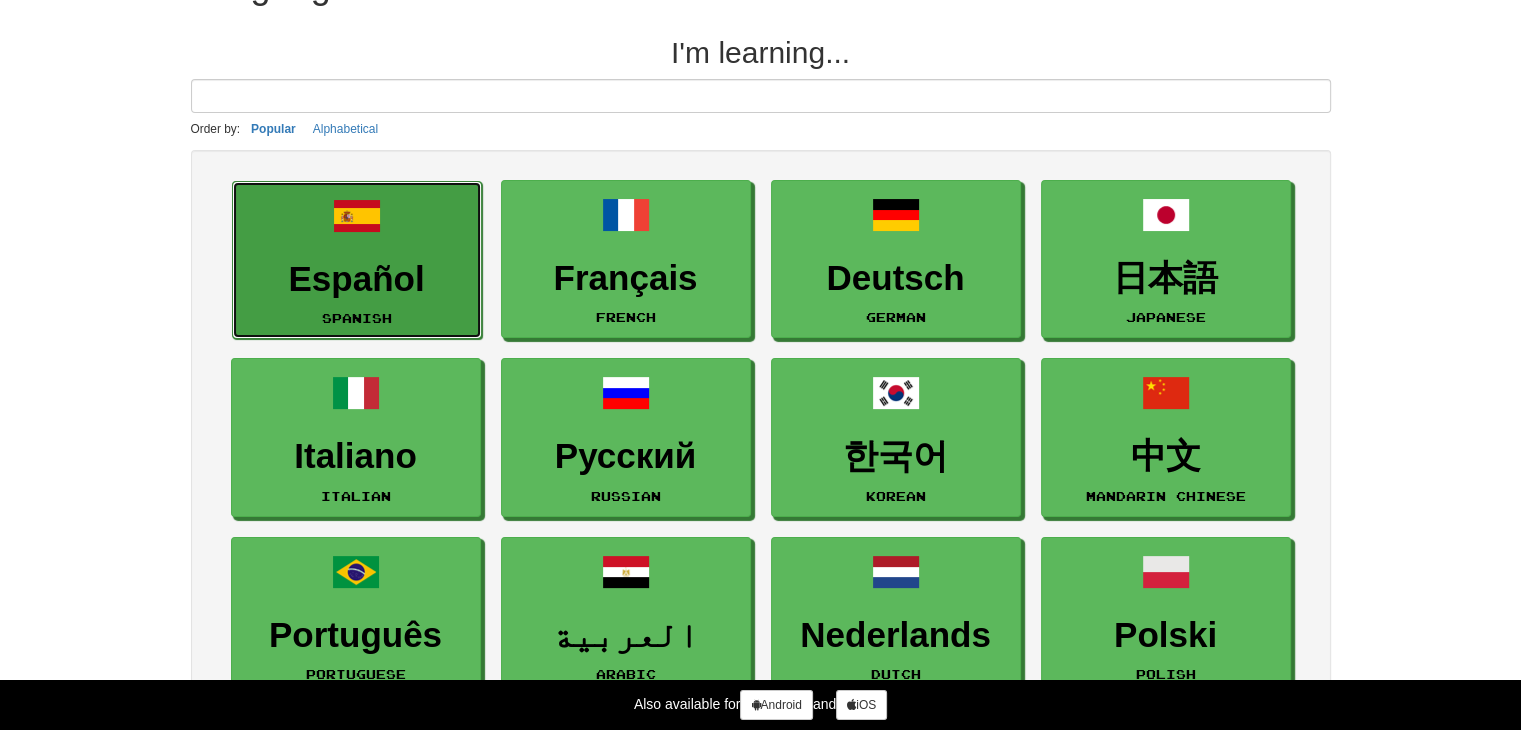 click on "Español Spanish" at bounding box center (357, 260) 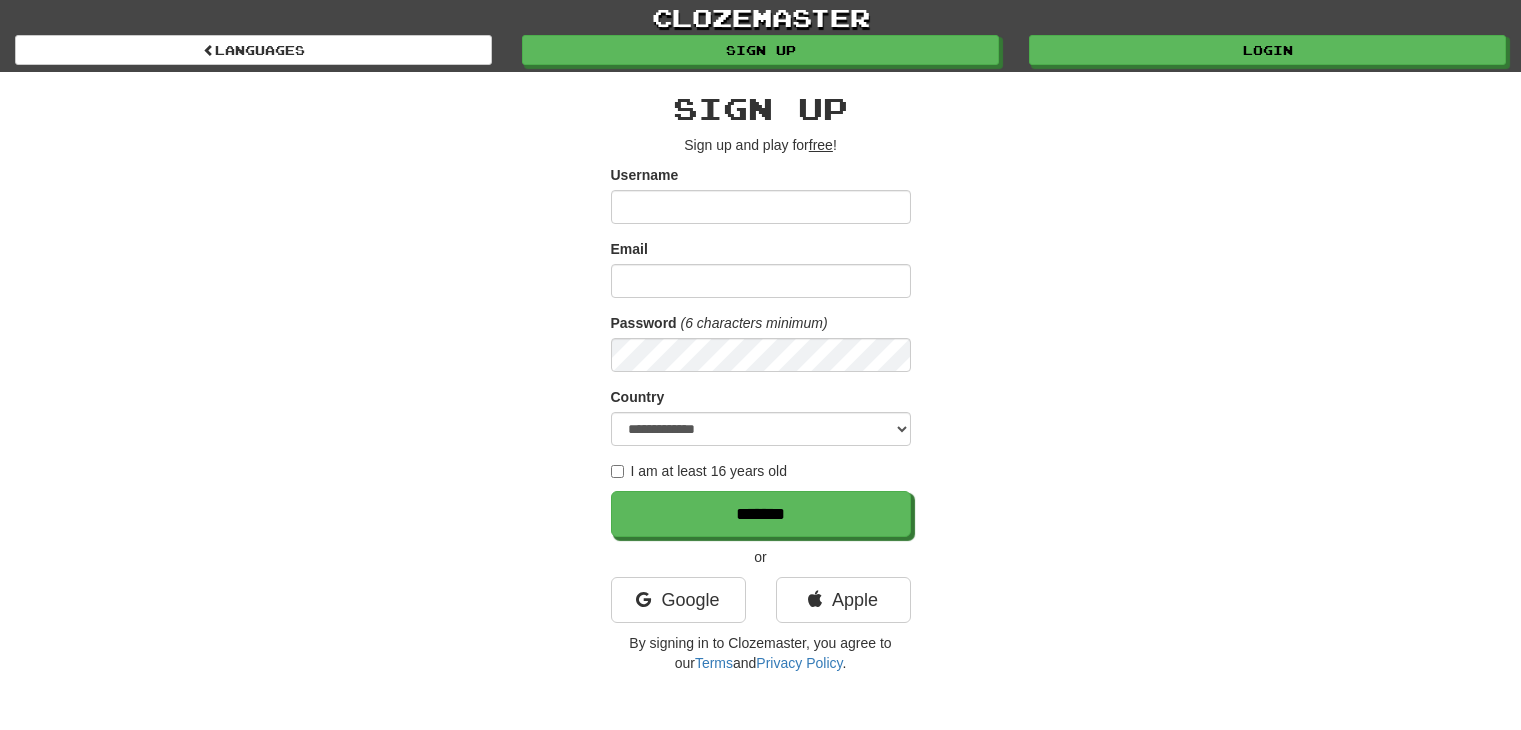 scroll, scrollTop: 0, scrollLeft: 0, axis: both 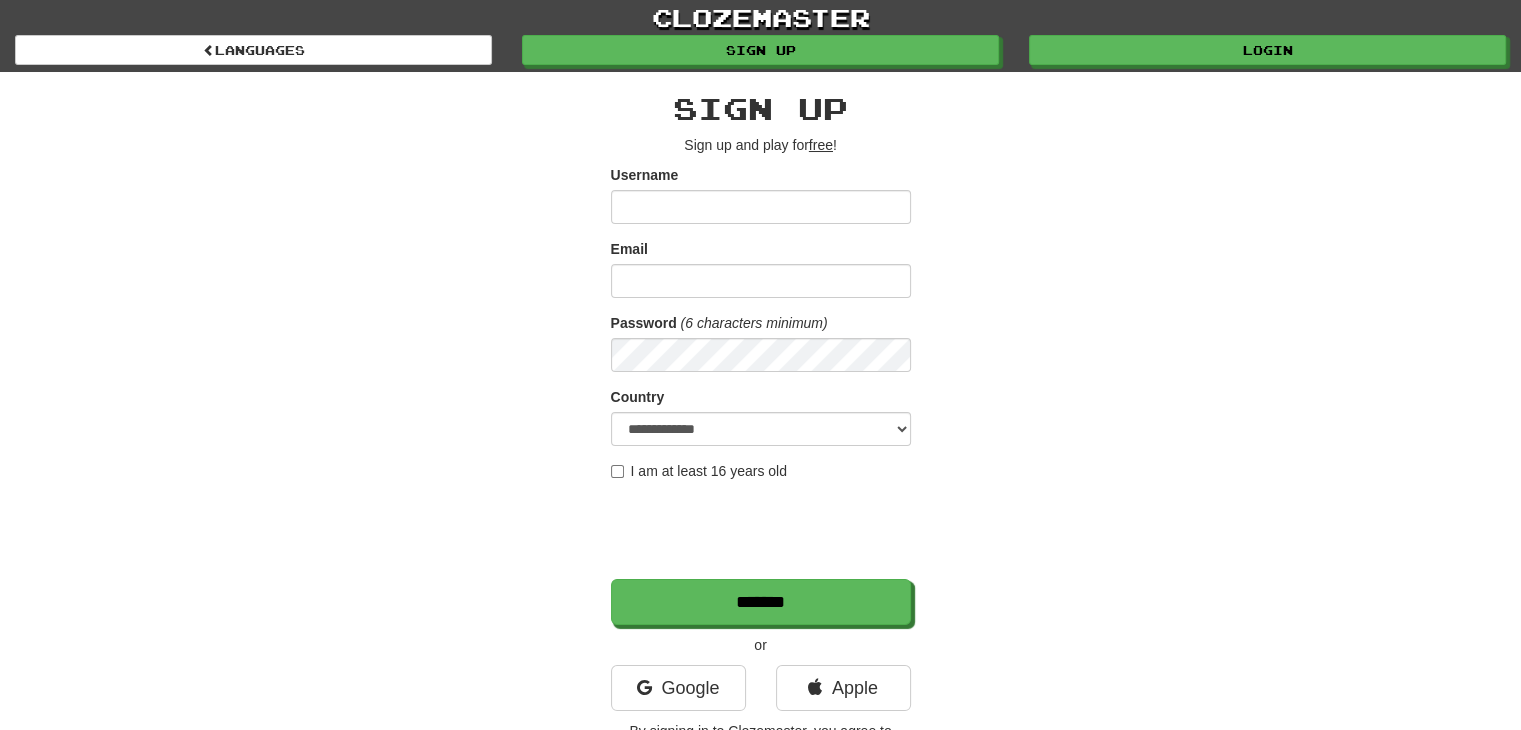 click on "*******" at bounding box center (761, 602) 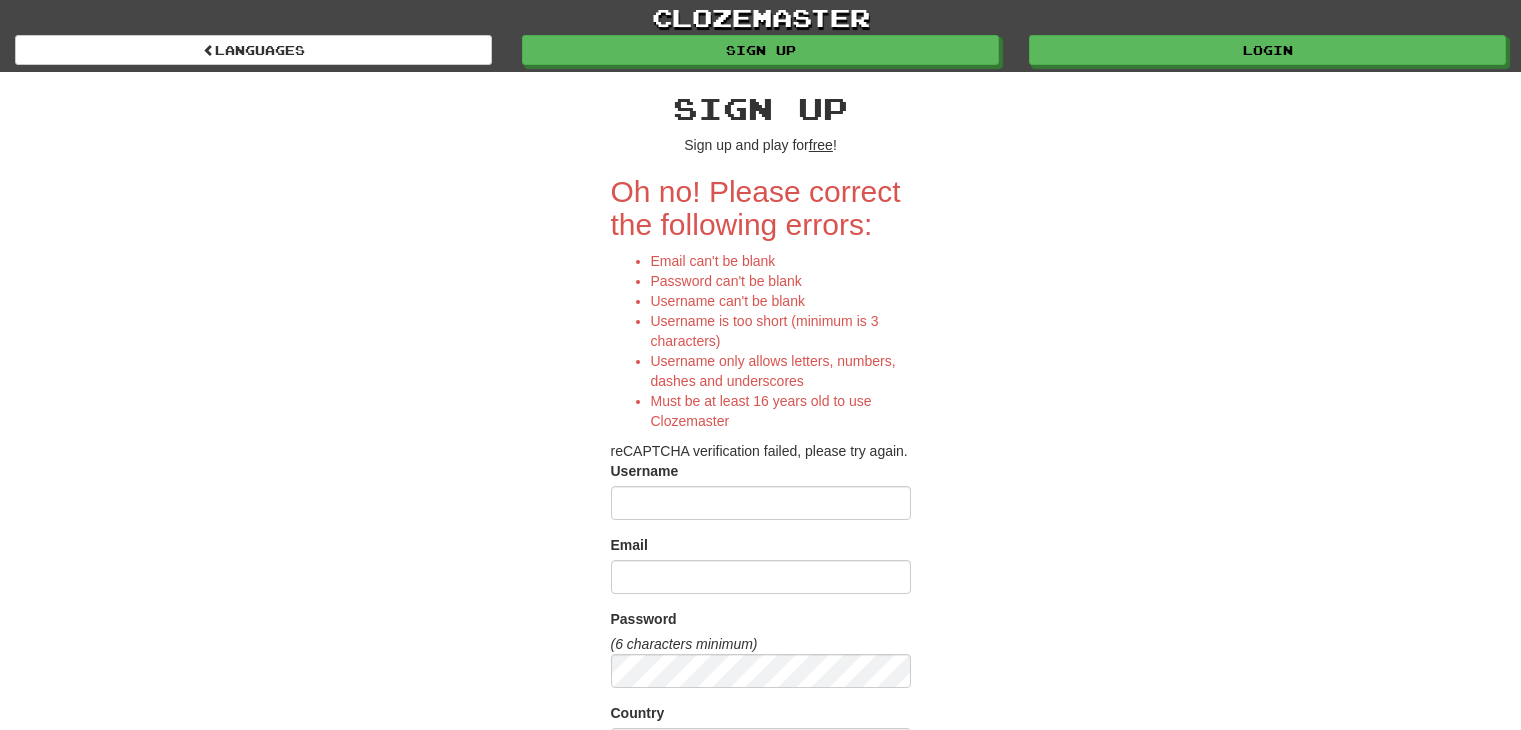 scroll, scrollTop: 0, scrollLeft: 0, axis: both 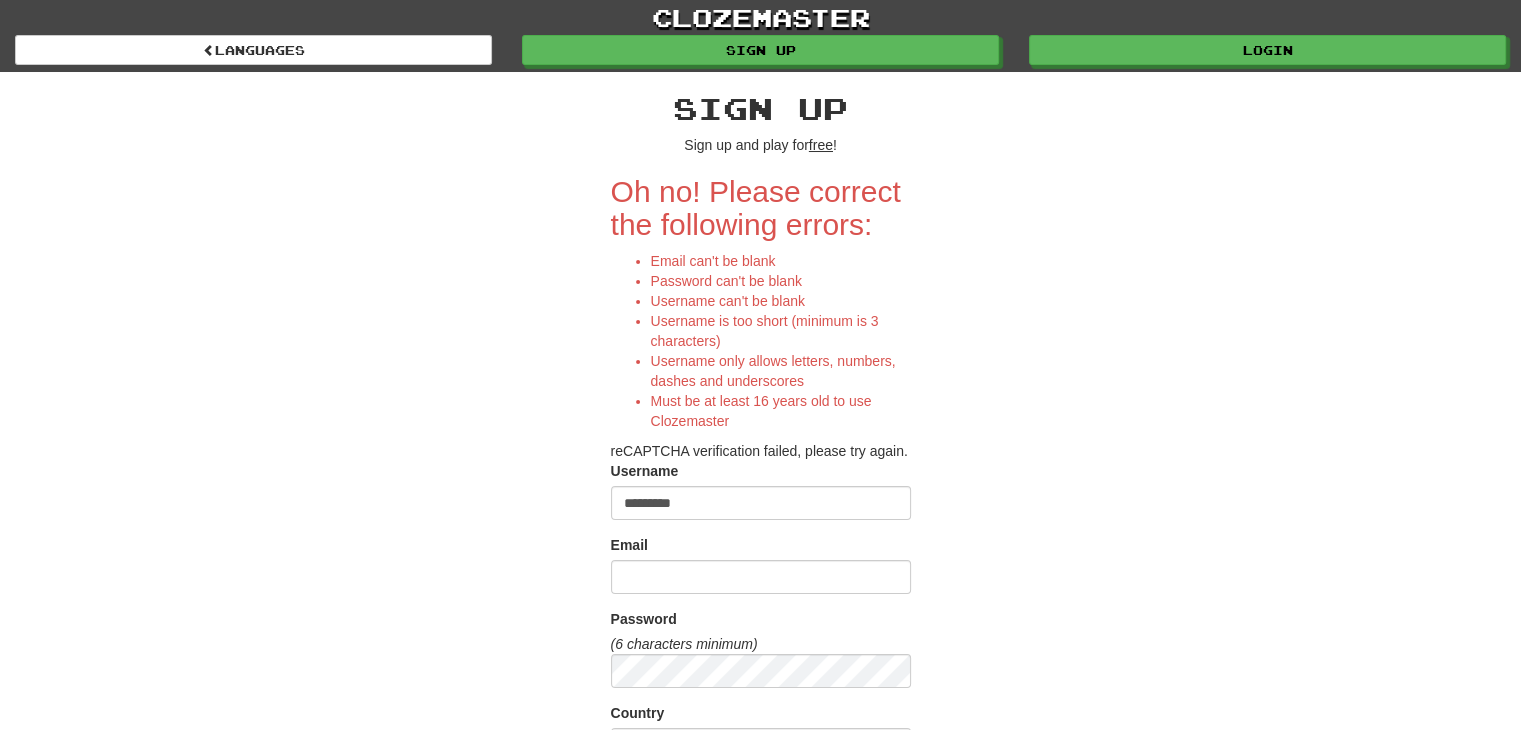 type on "*********" 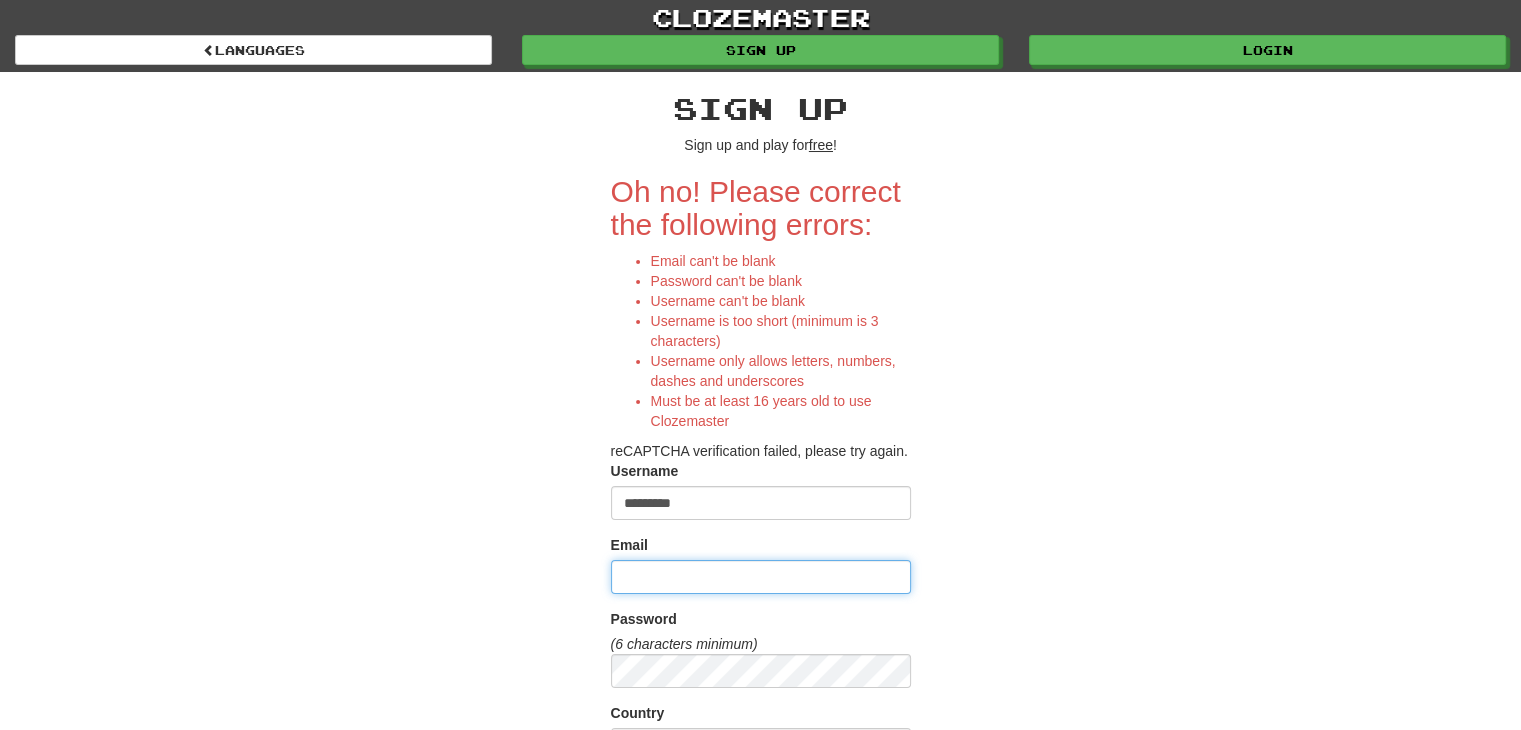 click on "Email" at bounding box center [761, 577] 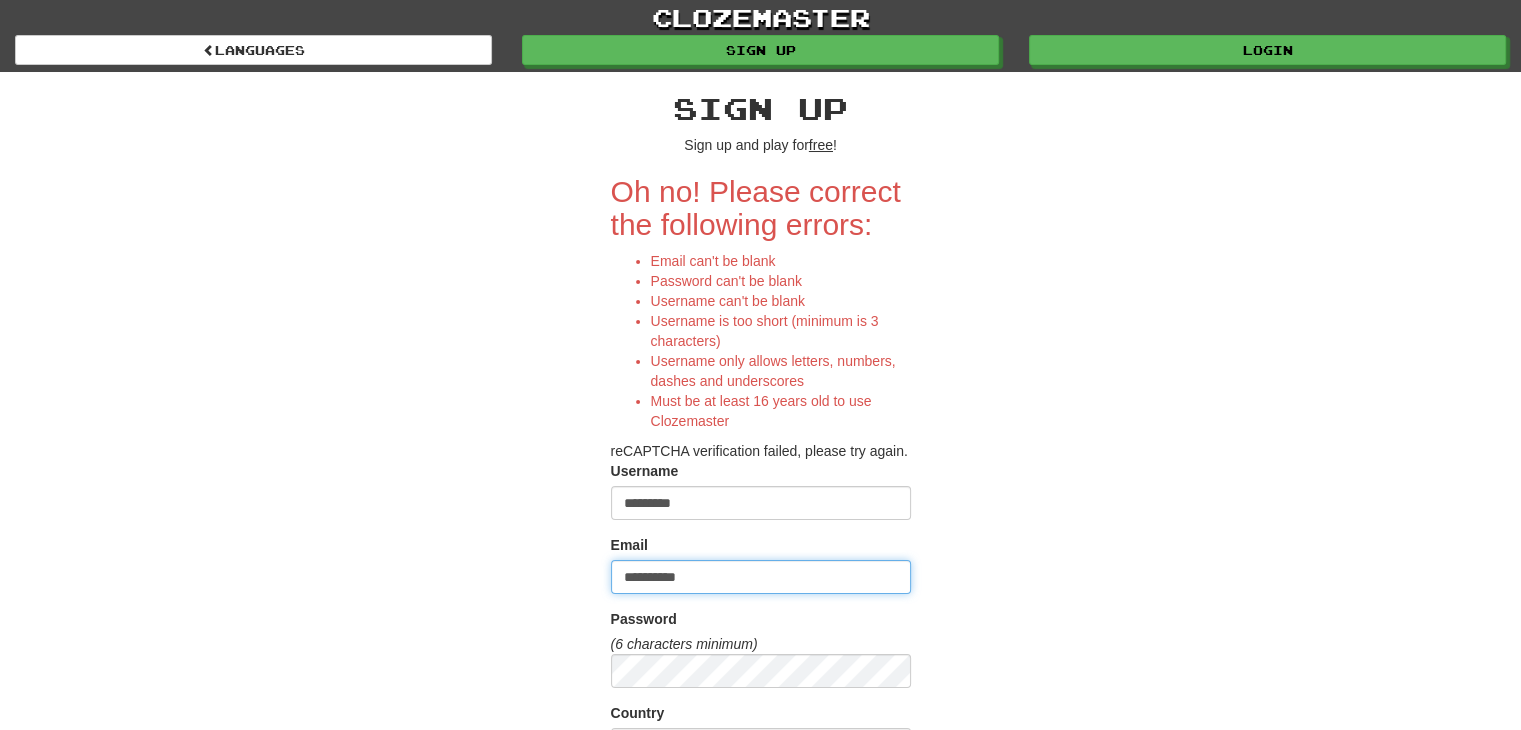 click on "**********" at bounding box center (761, 577) 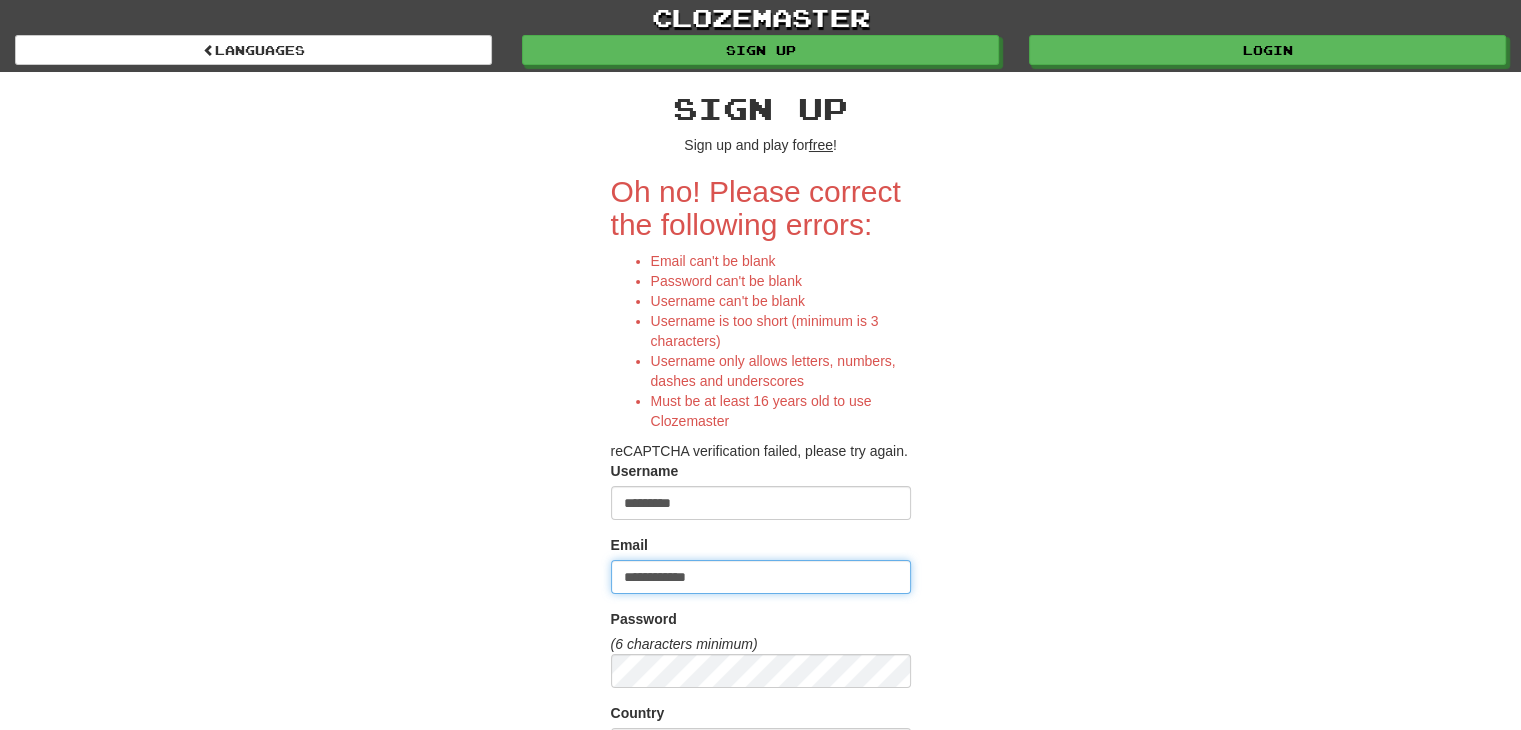 click on "**********" at bounding box center (761, 577) 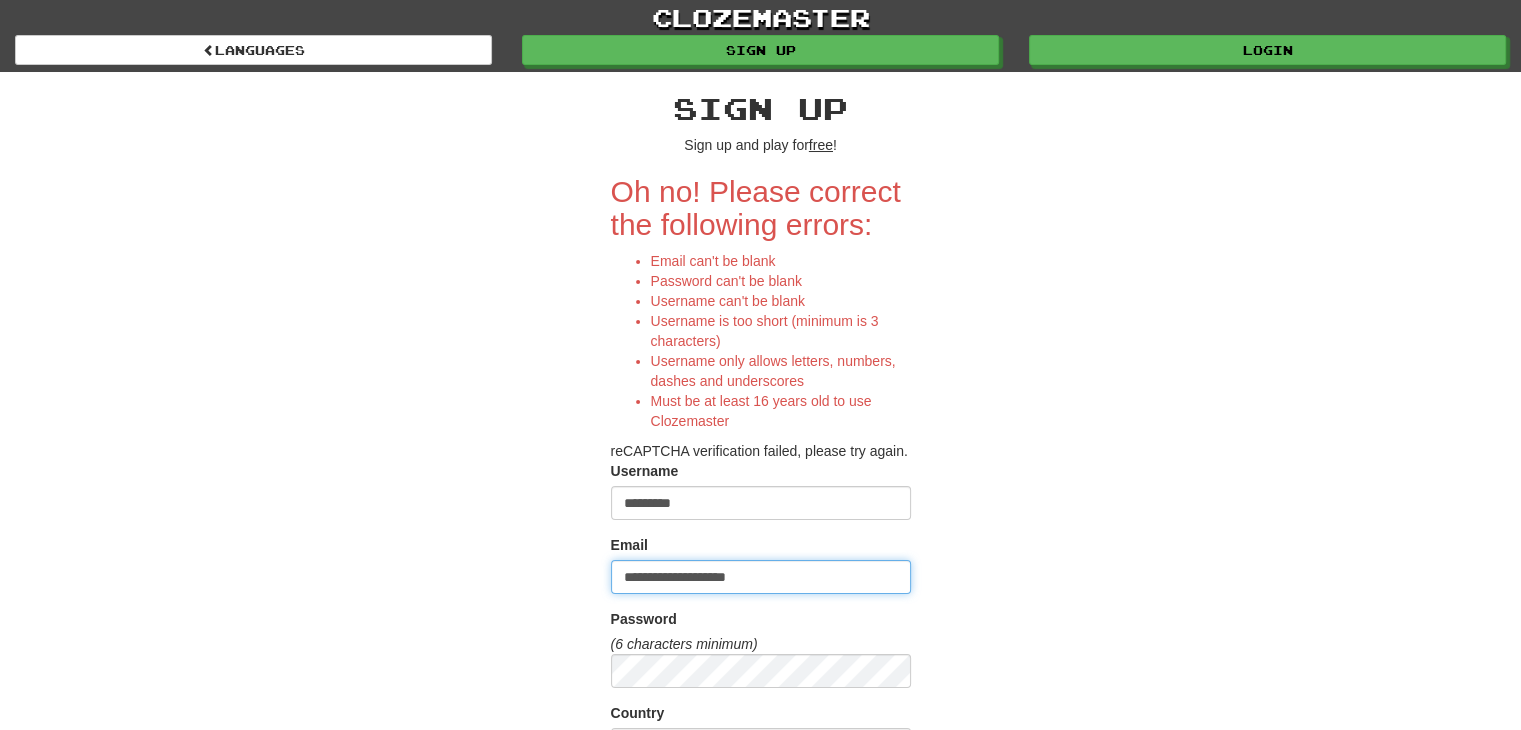 type on "**********" 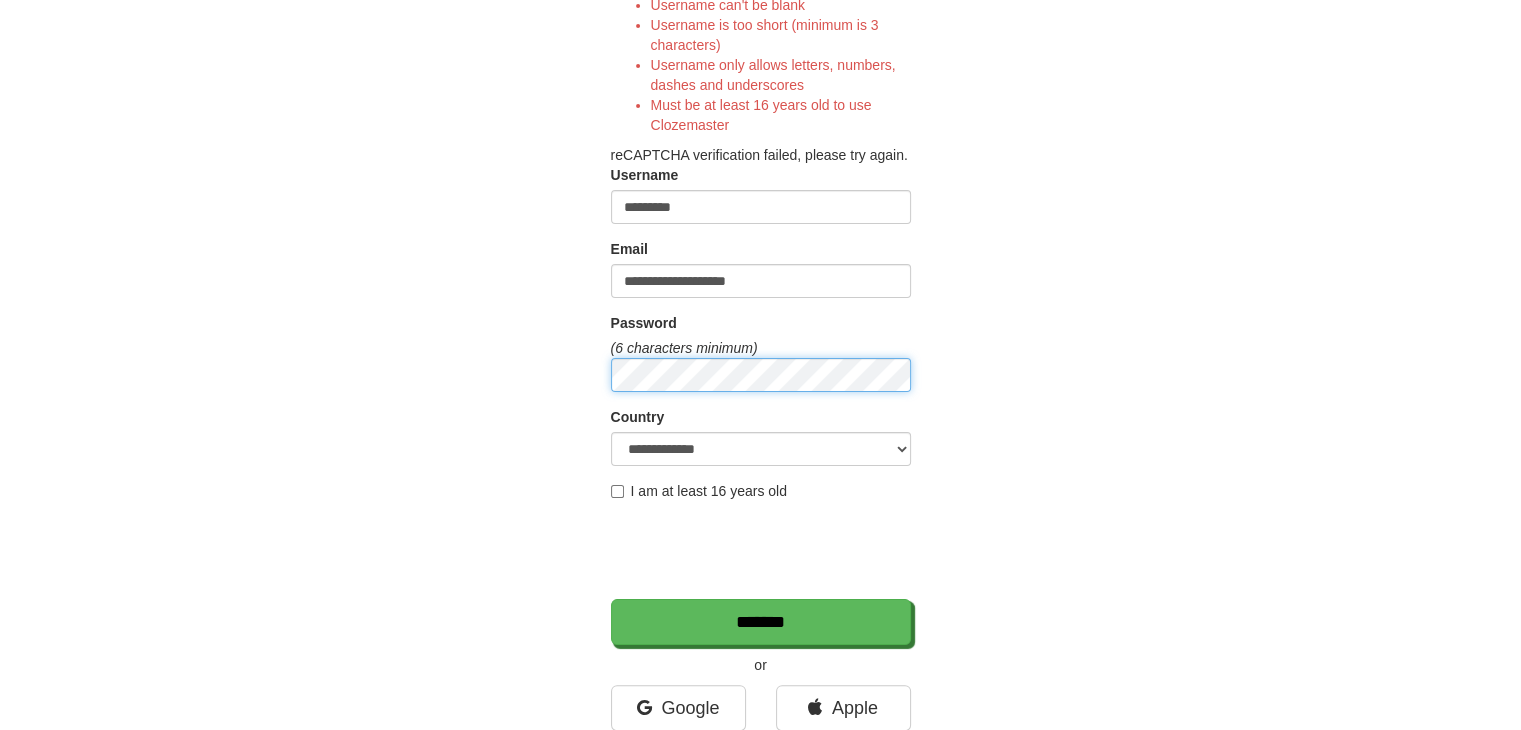 scroll, scrollTop: 300, scrollLeft: 0, axis: vertical 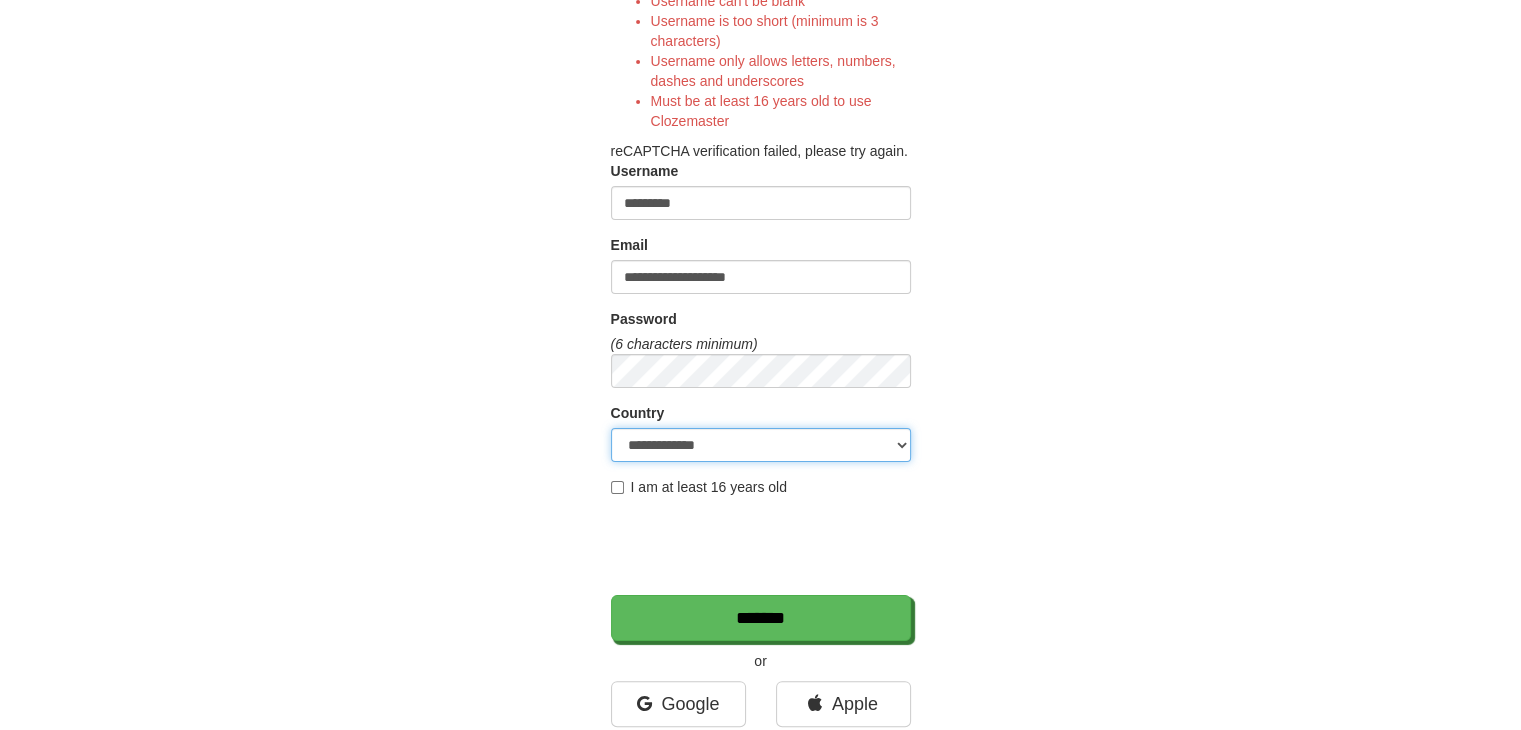 click on "**********" at bounding box center [761, 445] 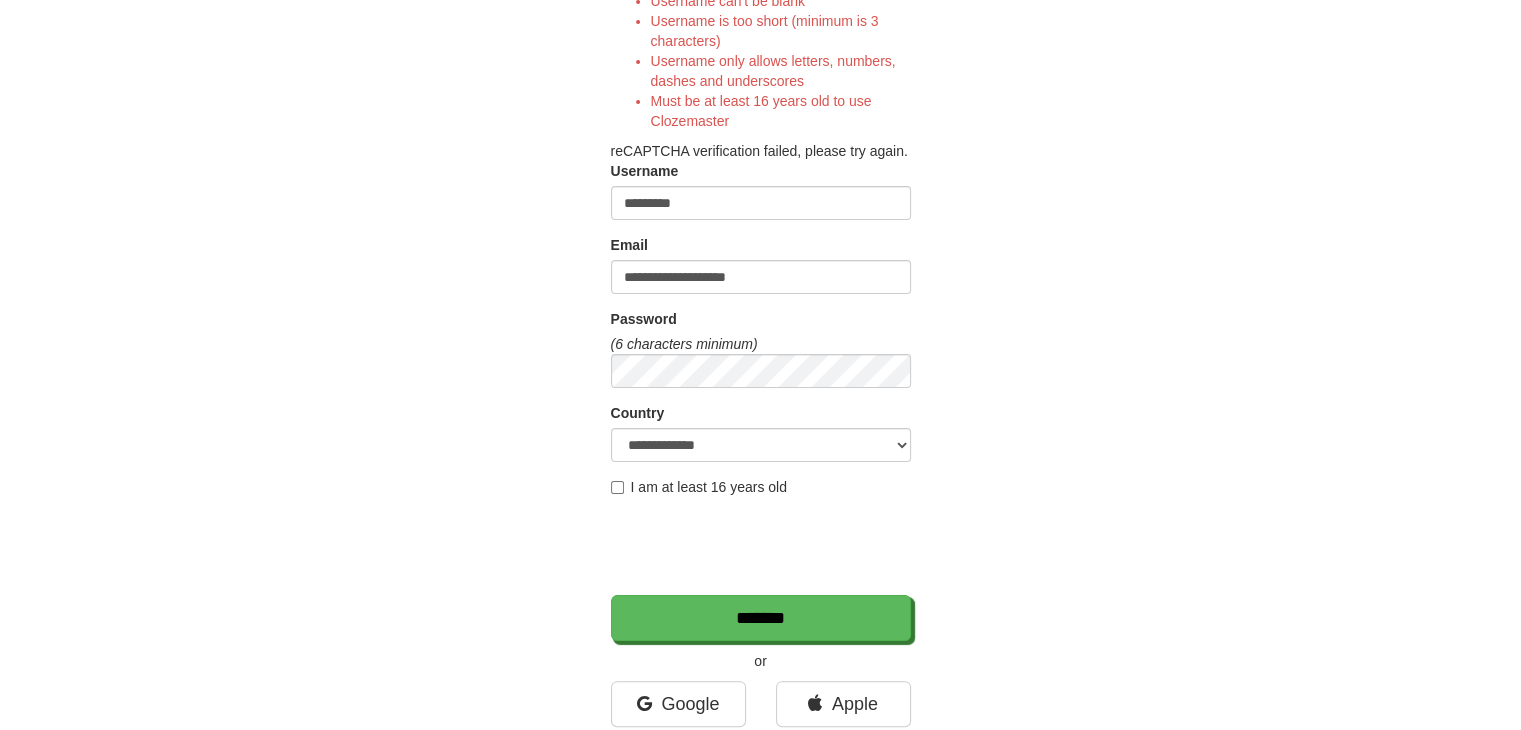 click on "I am at least 16 years old" at bounding box center (699, 487) 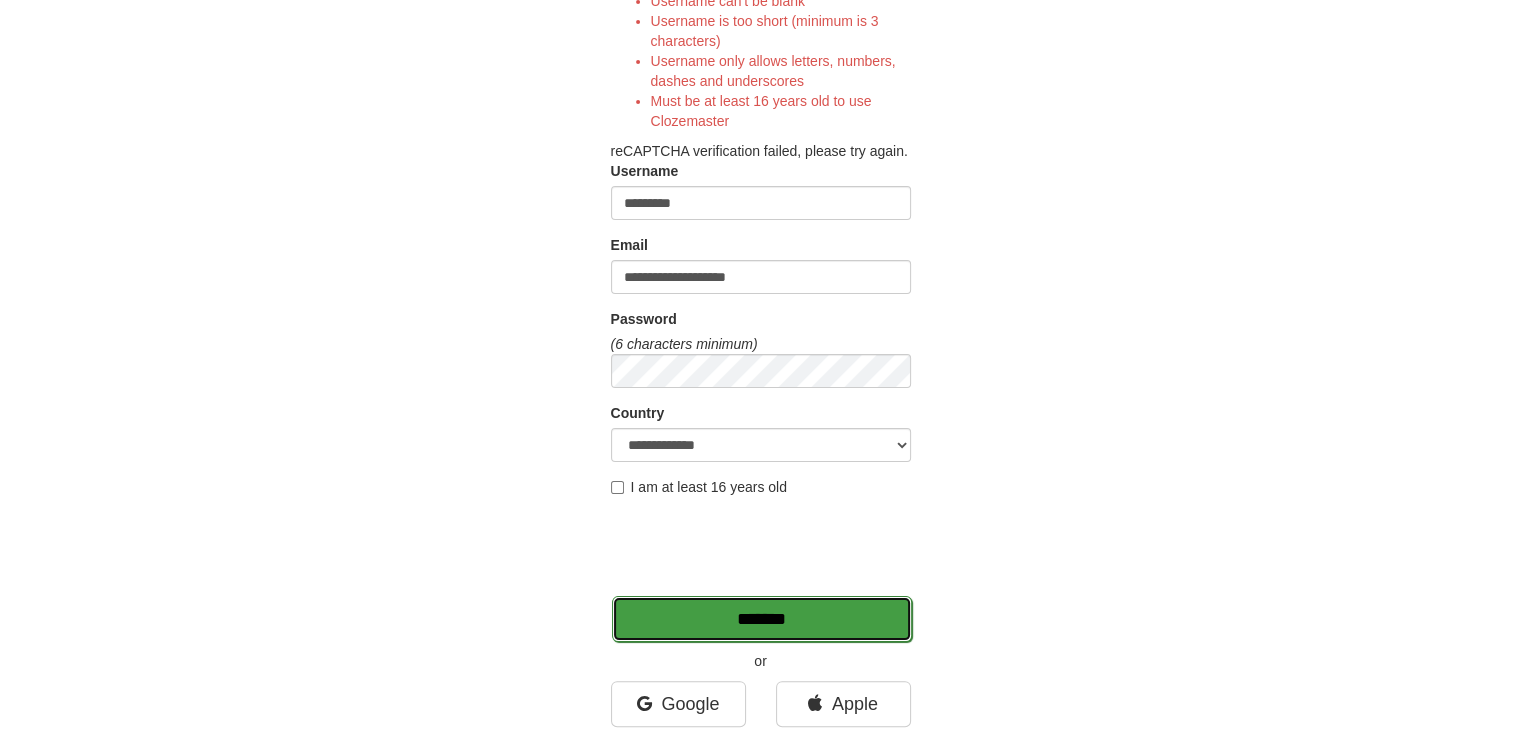 click on "*******" at bounding box center (762, 619) 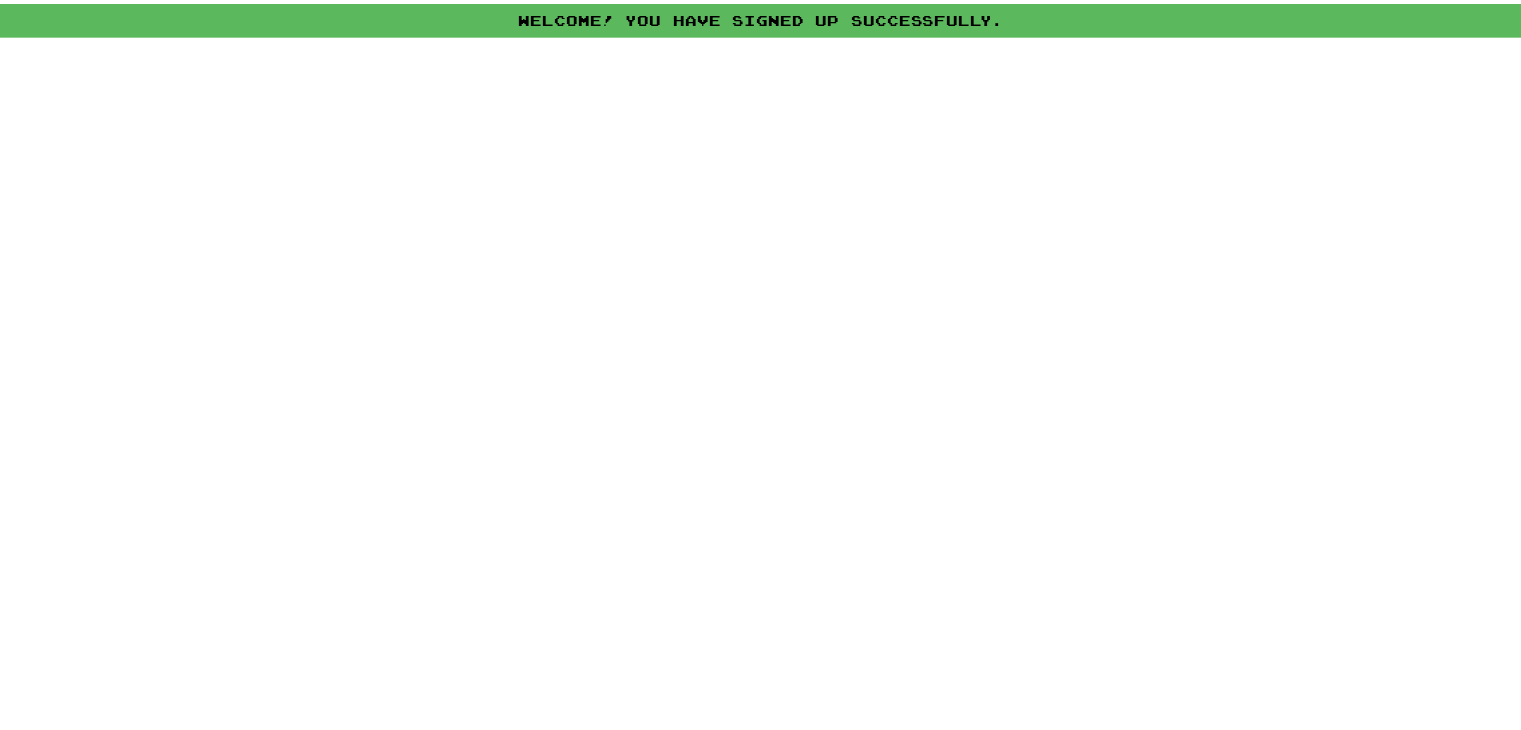 scroll, scrollTop: 0, scrollLeft: 0, axis: both 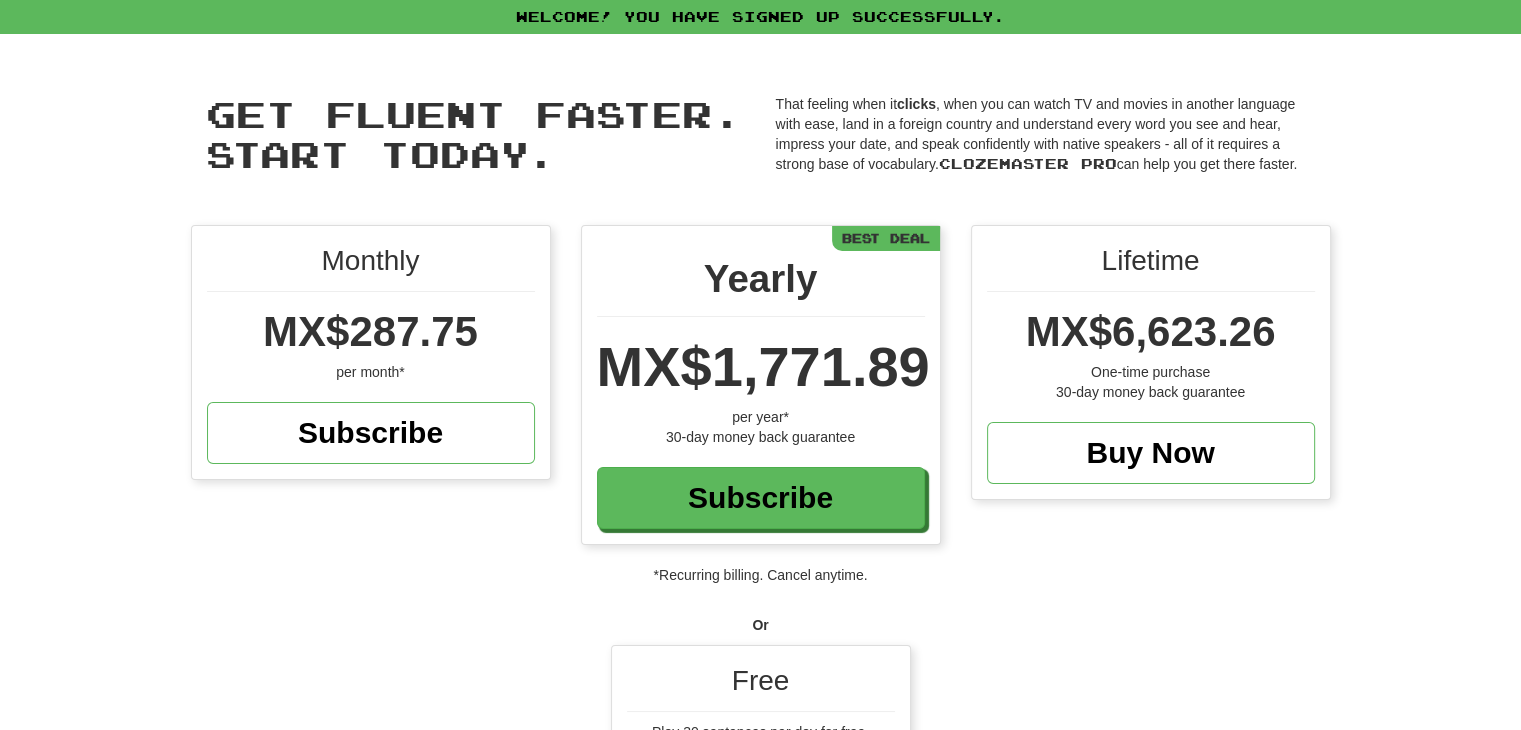 click on "Monthly
MX$287.75
per month*
Subscribe
Yearly
MX$1,771.89
per year*
30-day money back guarantee
Subscribe
Best Deal
Lifetime
MX$6,623.26
One-time purchase
30-day money back guarantee
Buy Now
*Recurring billing. Cancel anytime.
Or
Free
Play 30 sentences per day for free.
Upgrade to Pro anytime!
Play" at bounding box center [760, 543] 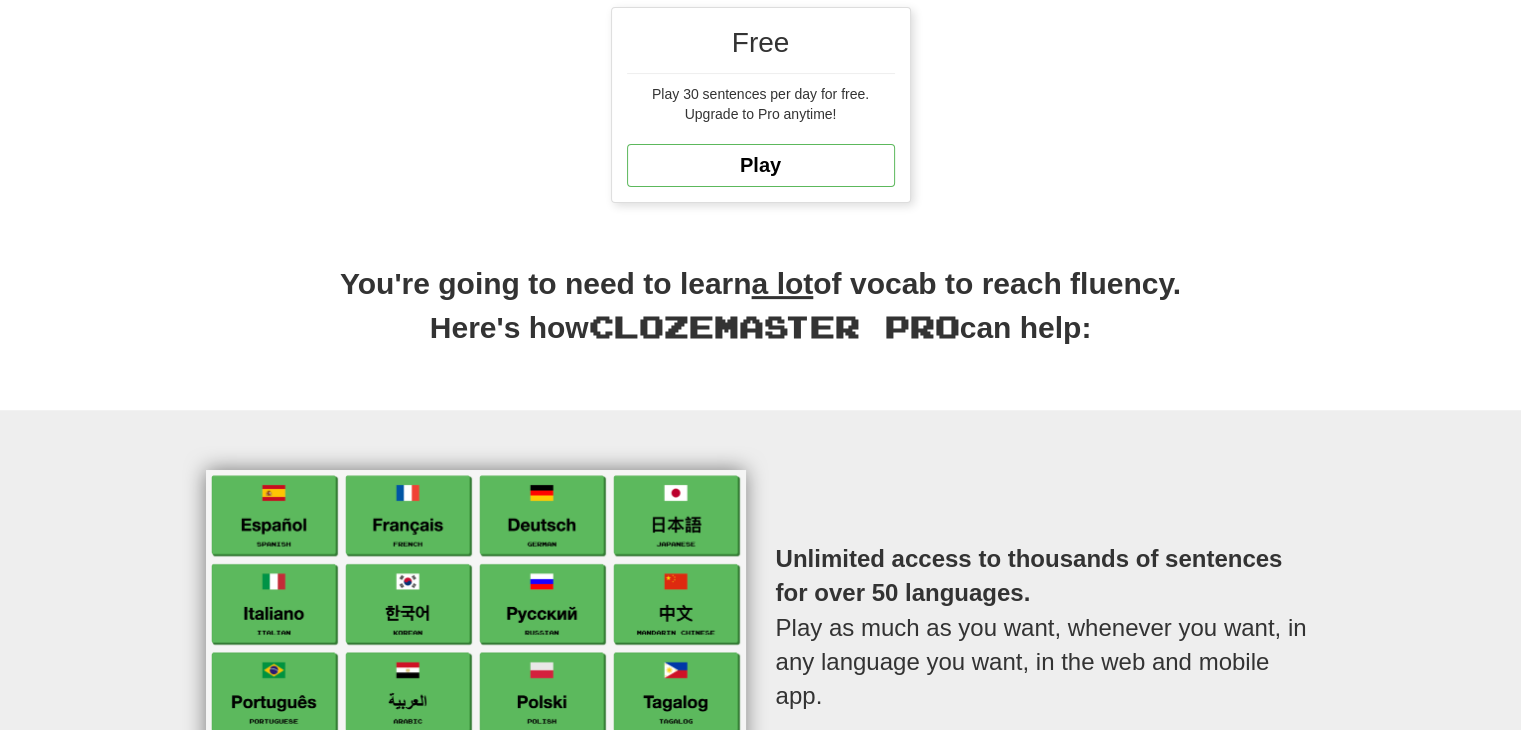 scroll, scrollTop: 1064, scrollLeft: 0, axis: vertical 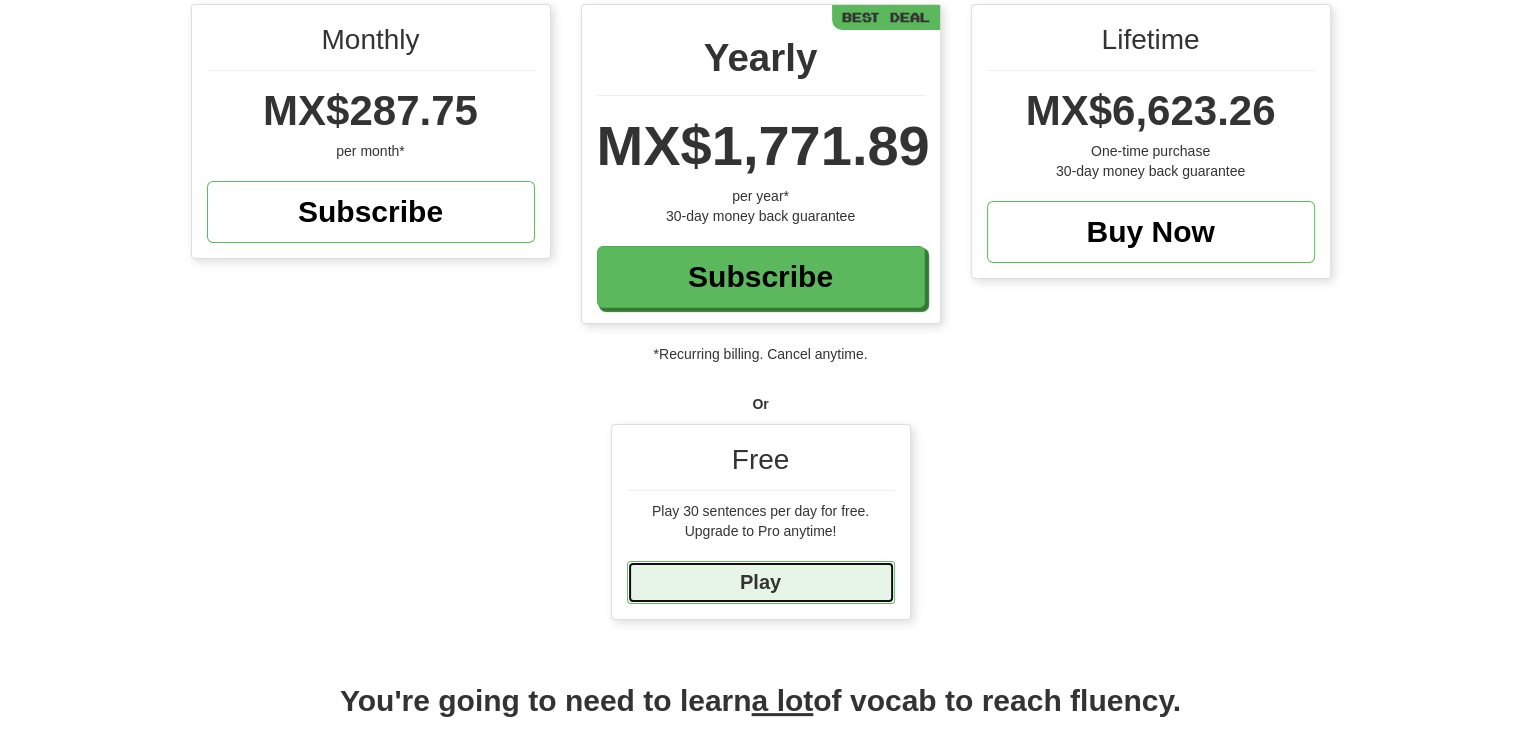 click on "Play" at bounding box center (761, 582) 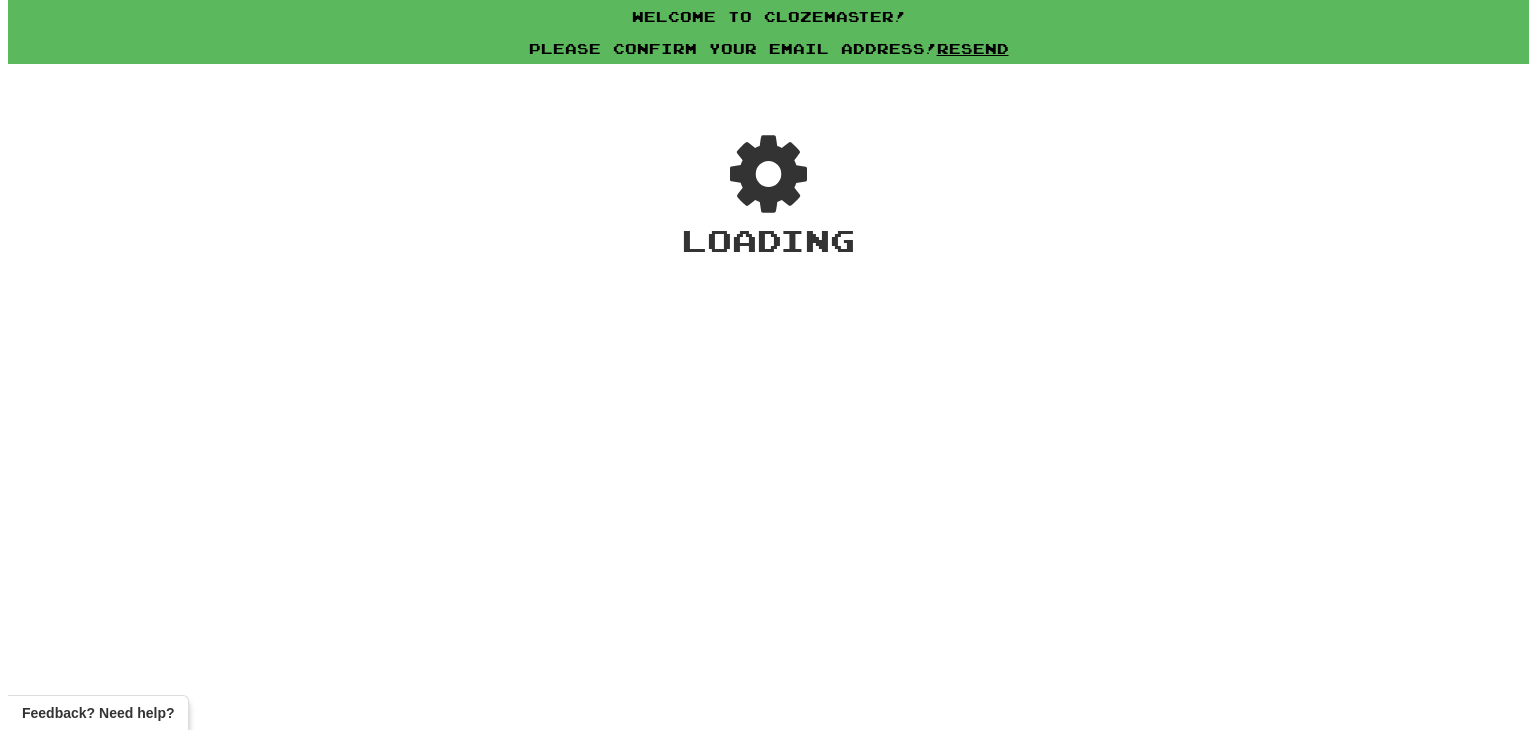 scroll, scrollTop: 0, scrollLeft: 0, axis: both 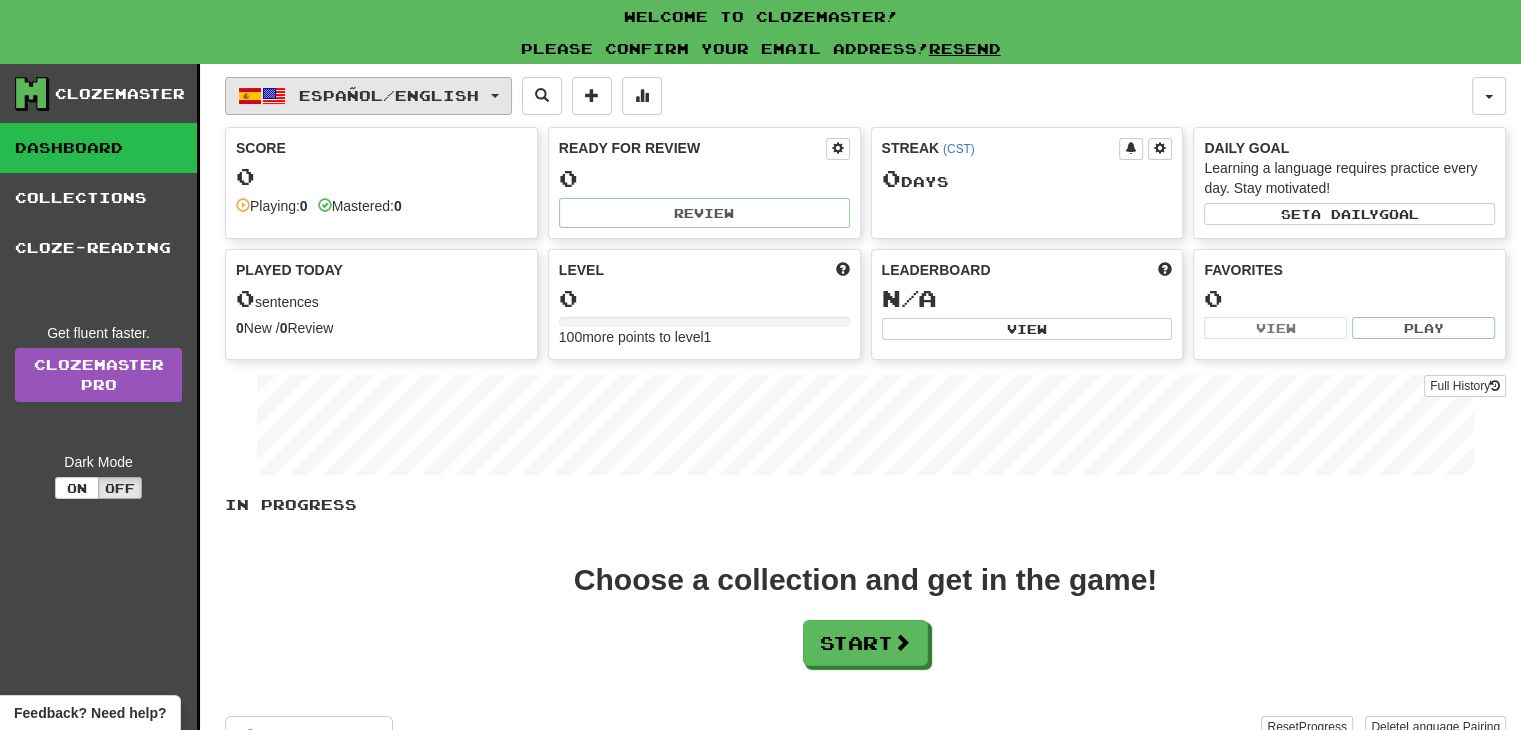 click on "Español  /  English" at bounding box center (389, 95) 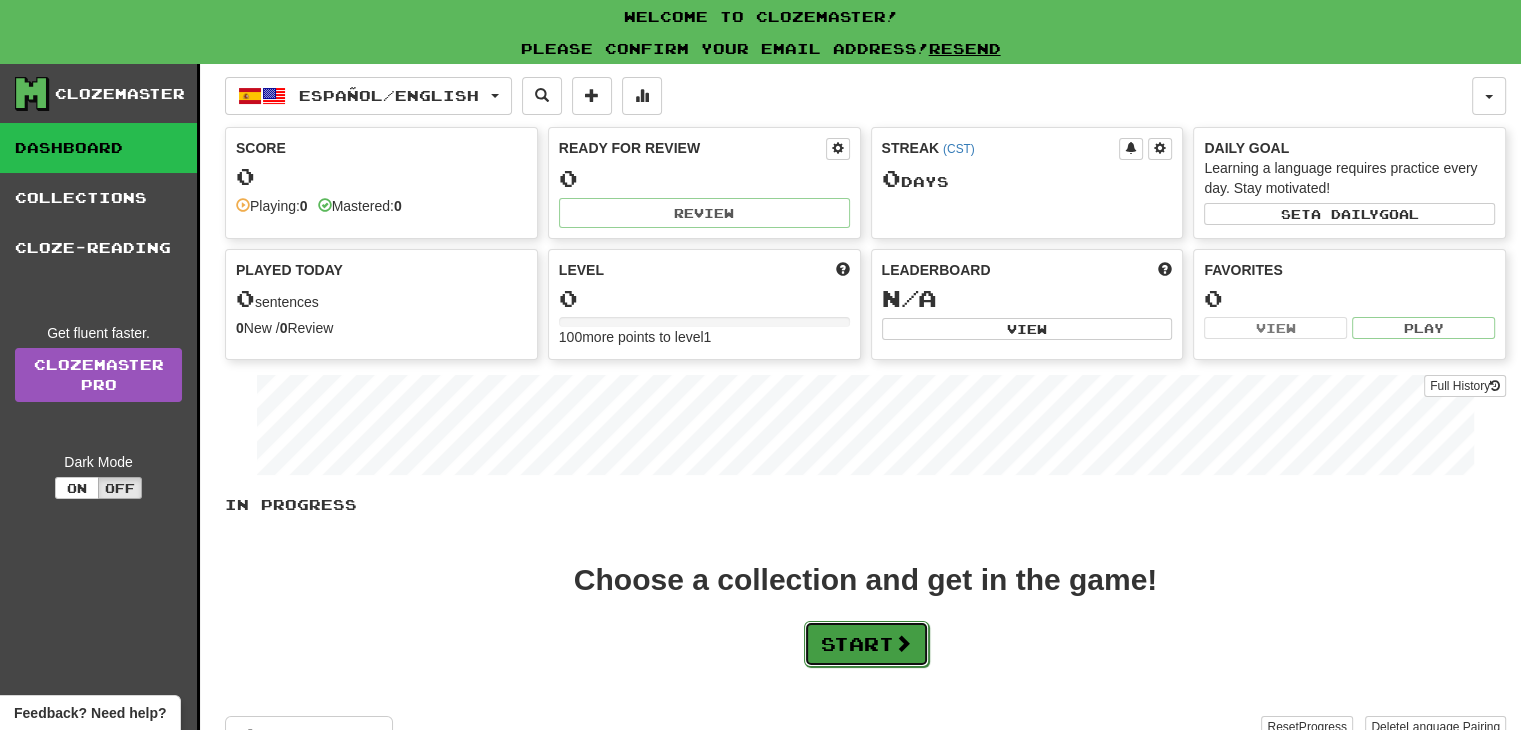 click on "Start" at bounding box center (866, 644) 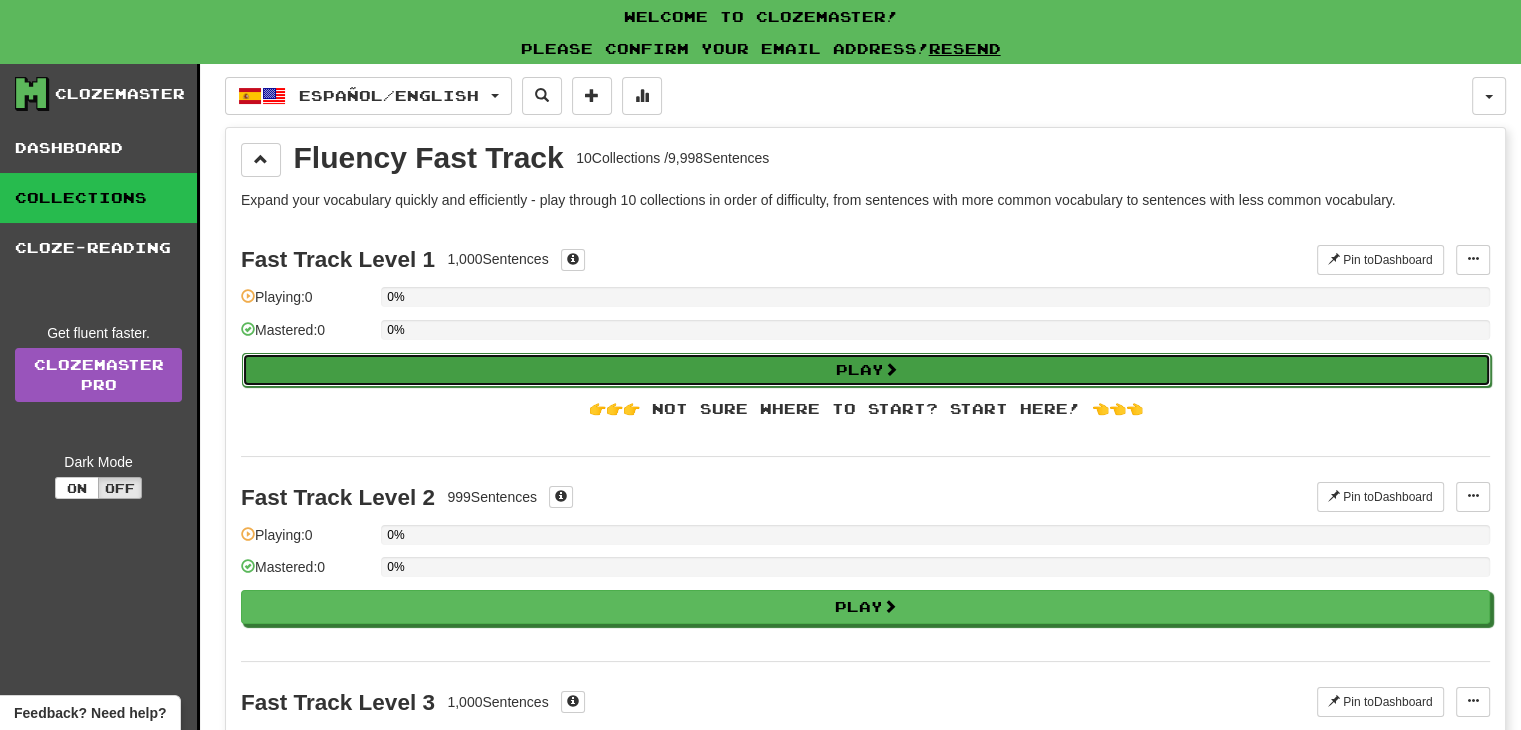 click on "Play" at bounding box center (866, 370) 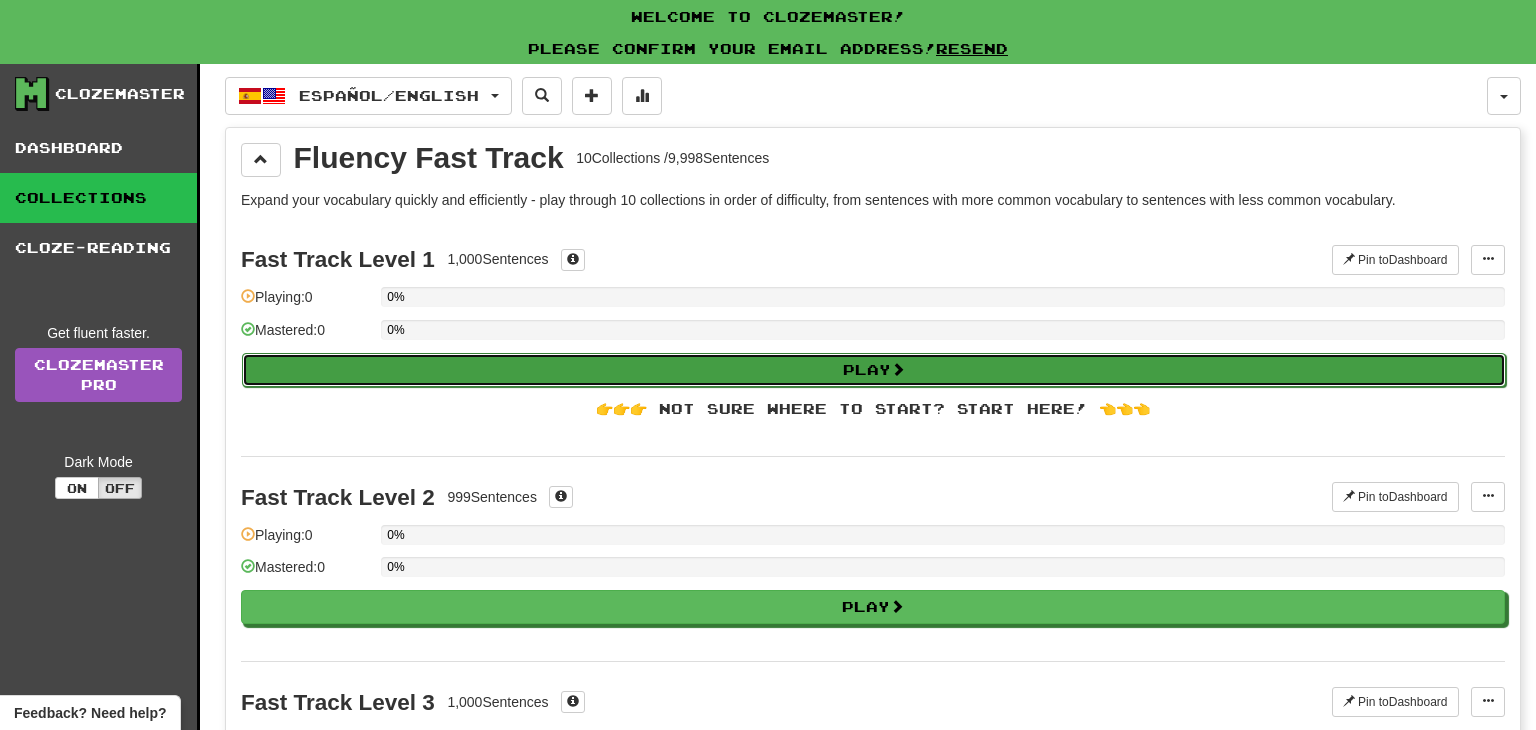 select on "**" 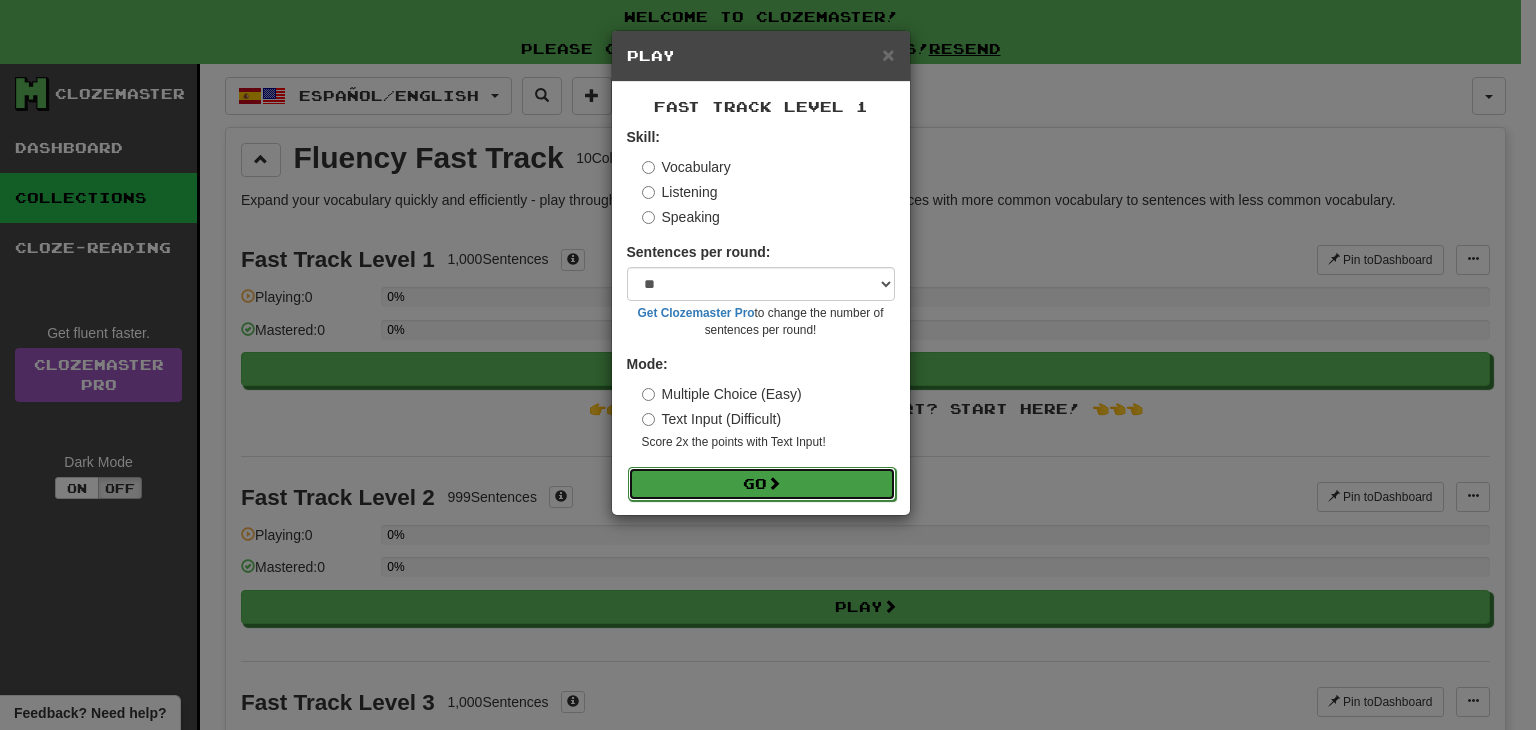 click on "Go" at bounding box center (762, 484) 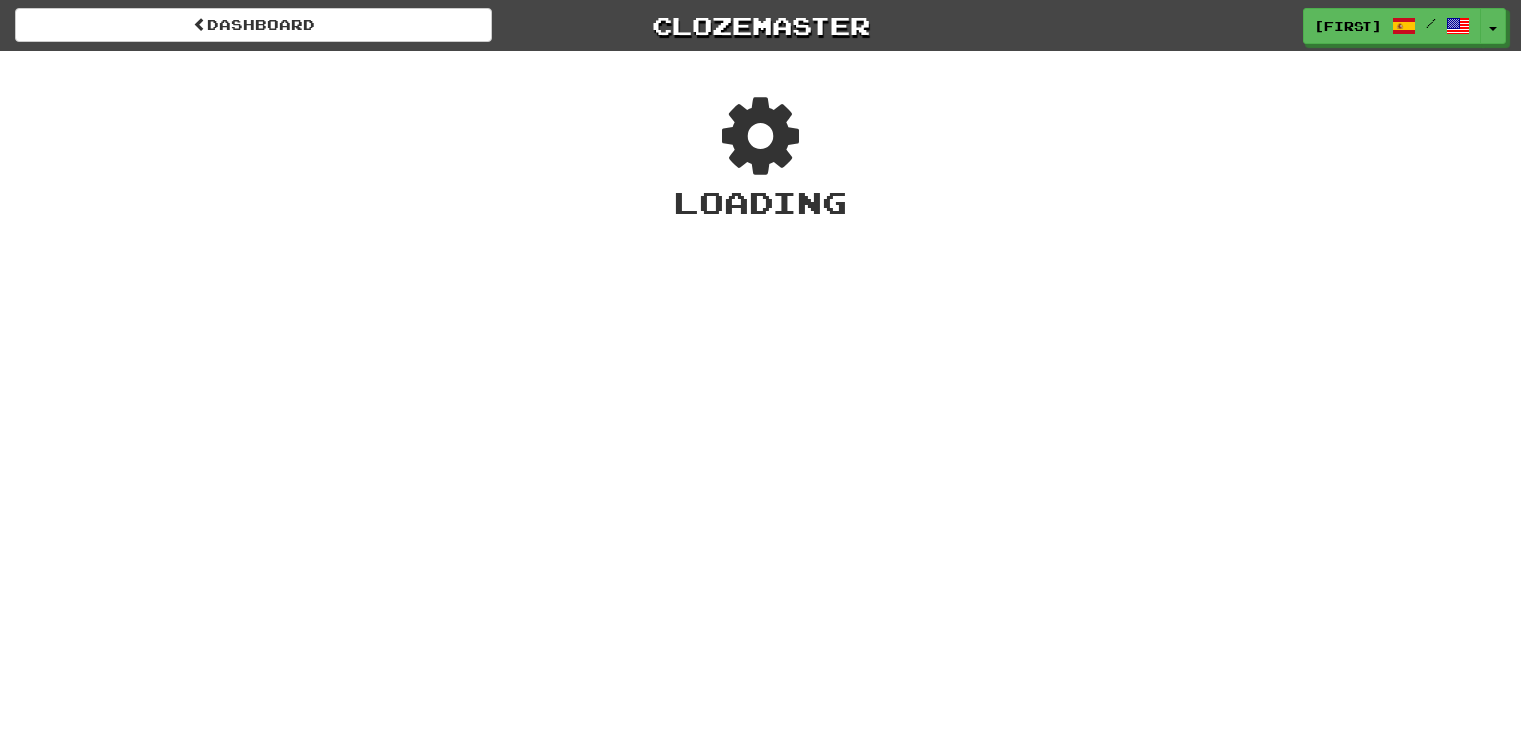 scroll, scrollTop: 0, scrollLeft: 0, axis: both 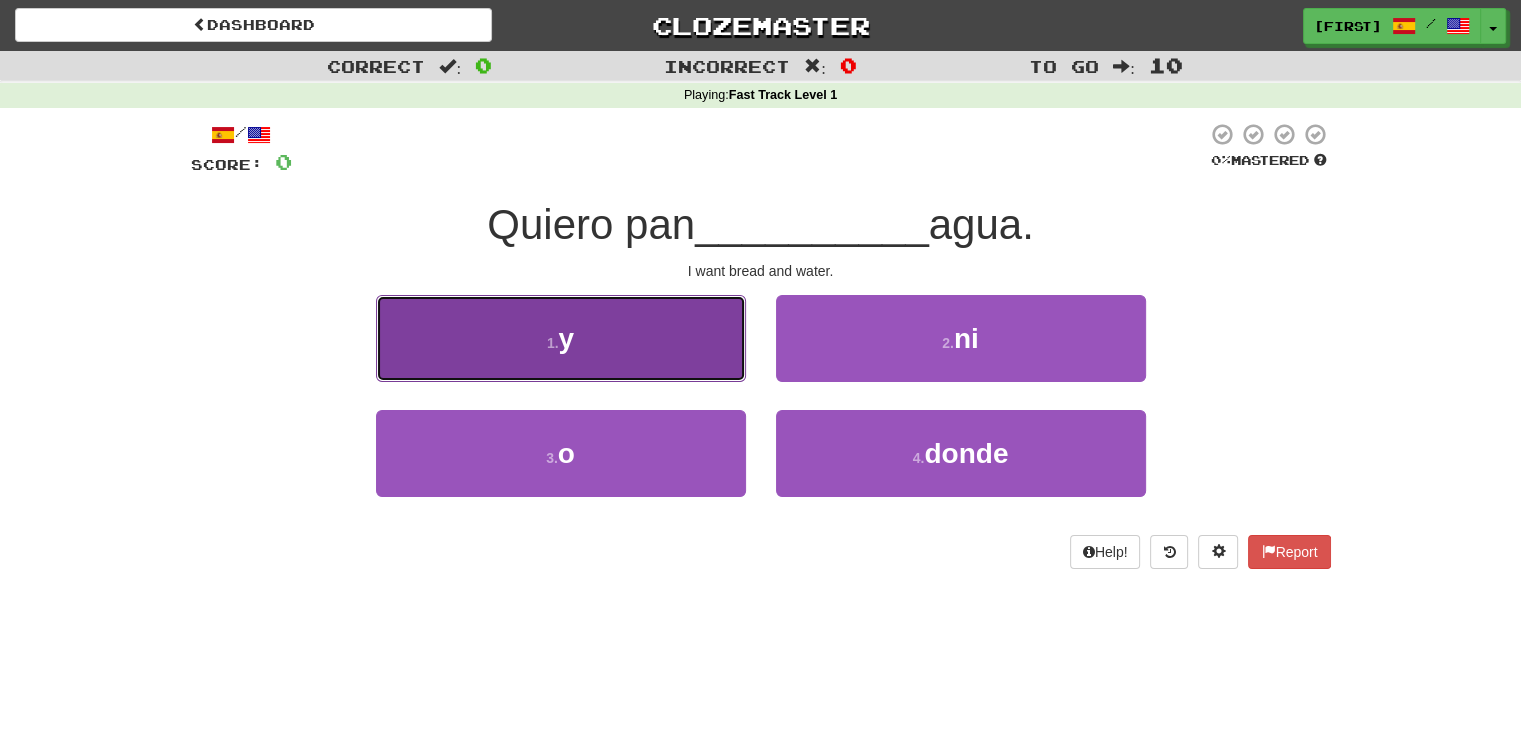 click on "1 .  y" at bounding box center (561, 338) 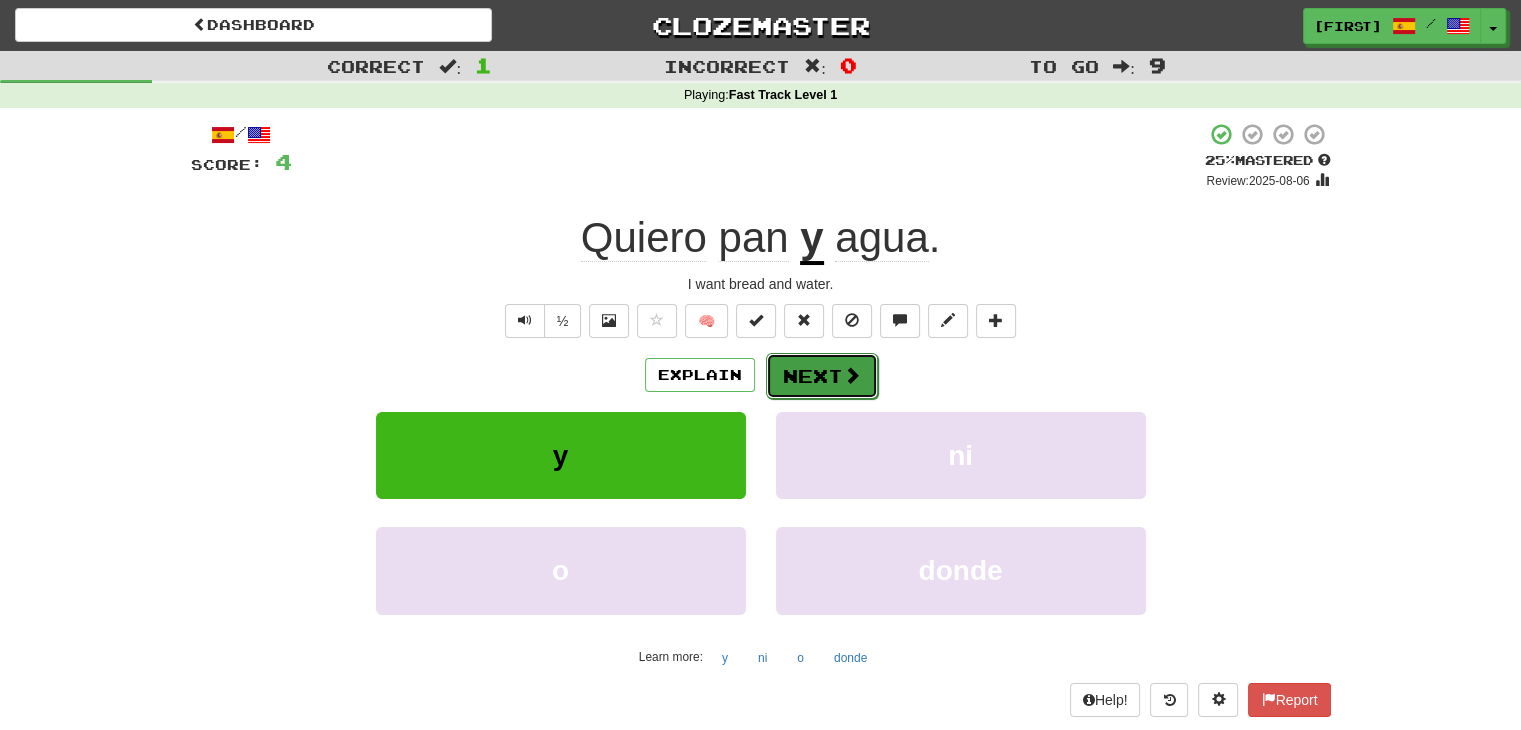 click at bounding box center (852, 375) 